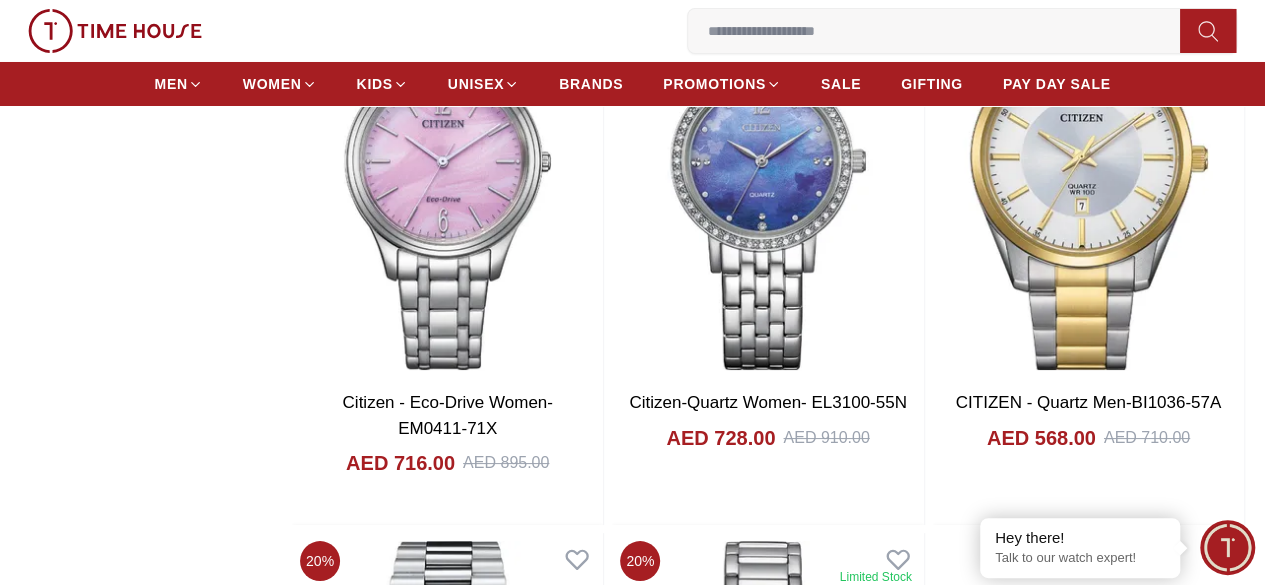 scroll, scrollTop: 3900, scrollLeft: 0, axis: vertical 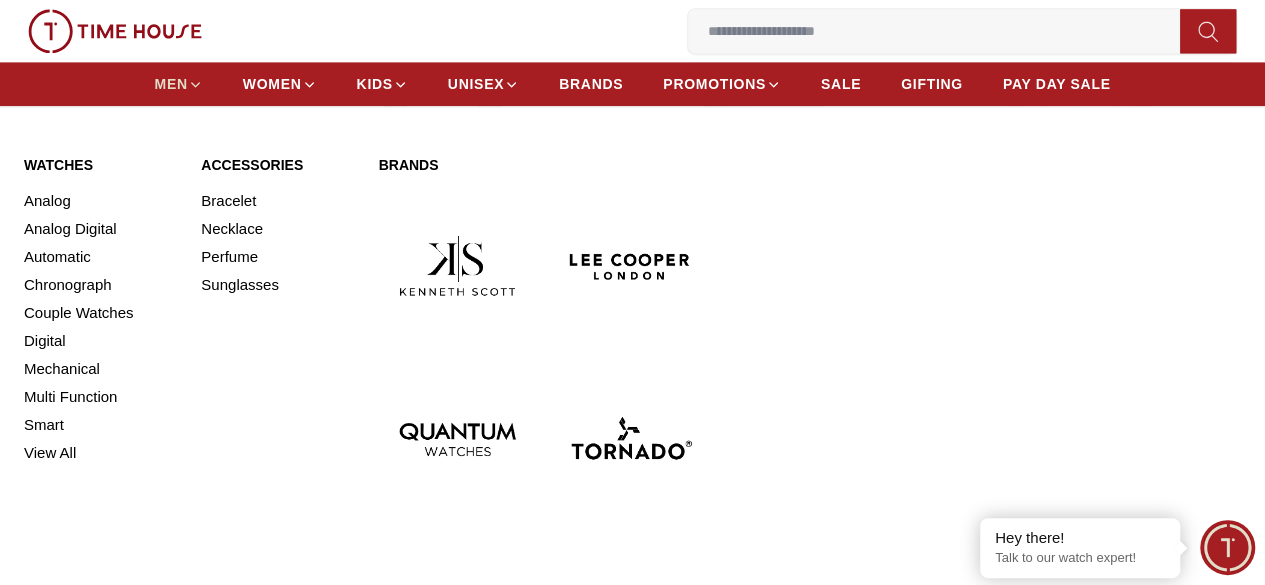 click 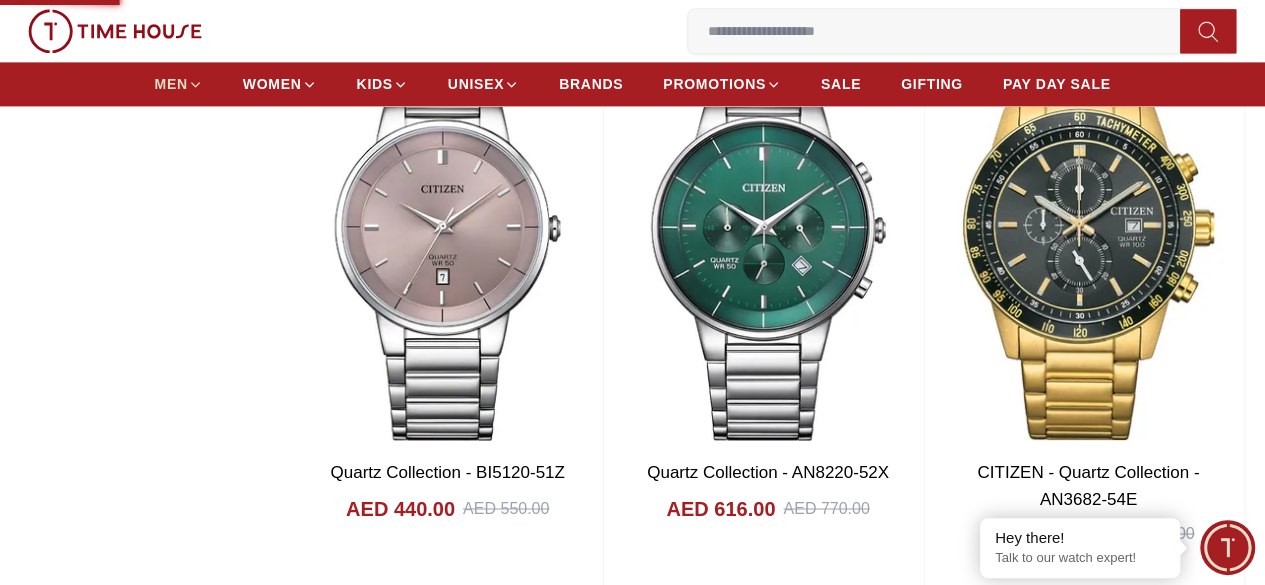scroll, scrollTop: 0, scrollLeft: 0, axis: both 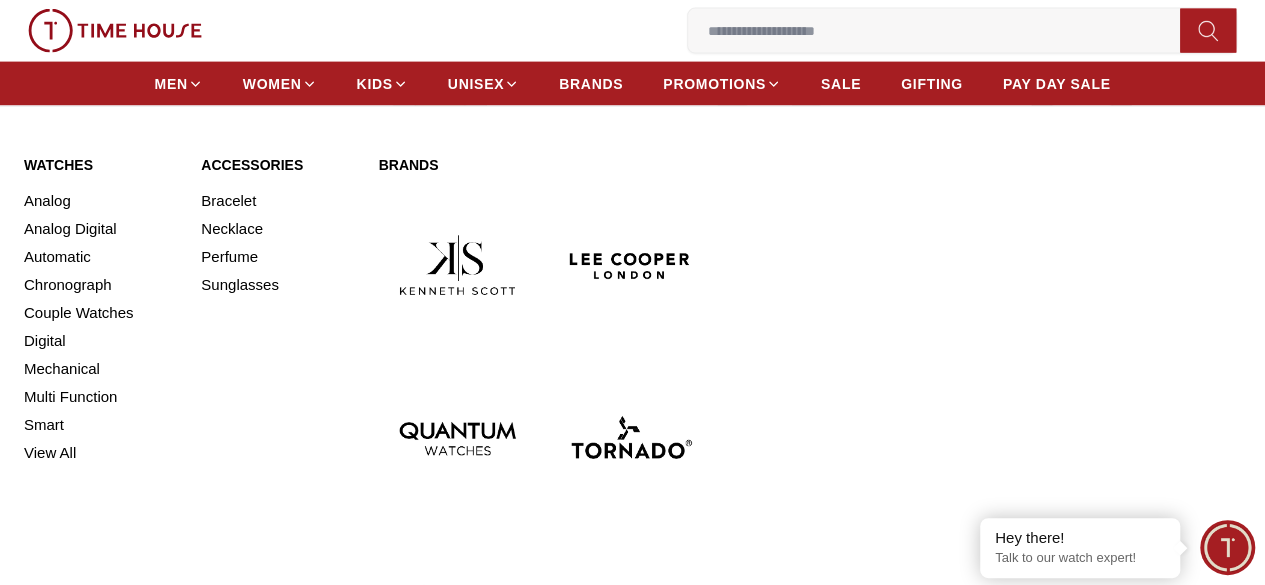 click on "Watches Analog Analog Digital Automatic Chronograph Couple Watches Digital Mechanical Multi Function Smart View All Accessories Bracelet Necklace Perfume Sunglasses Brands" at bounding box center [632, 423] 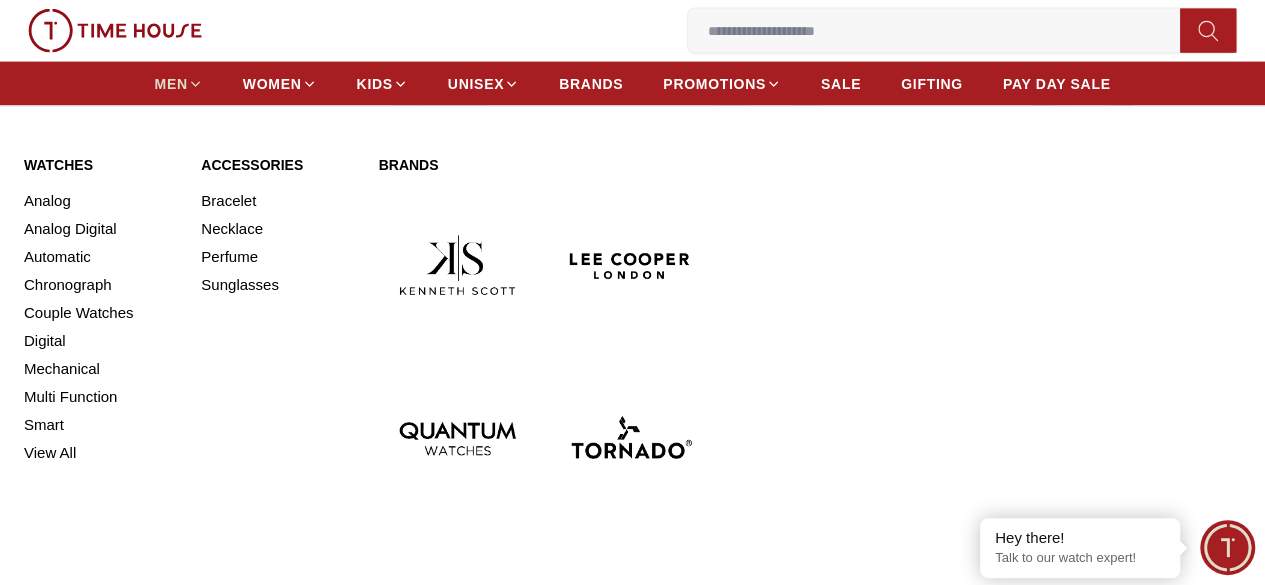 click 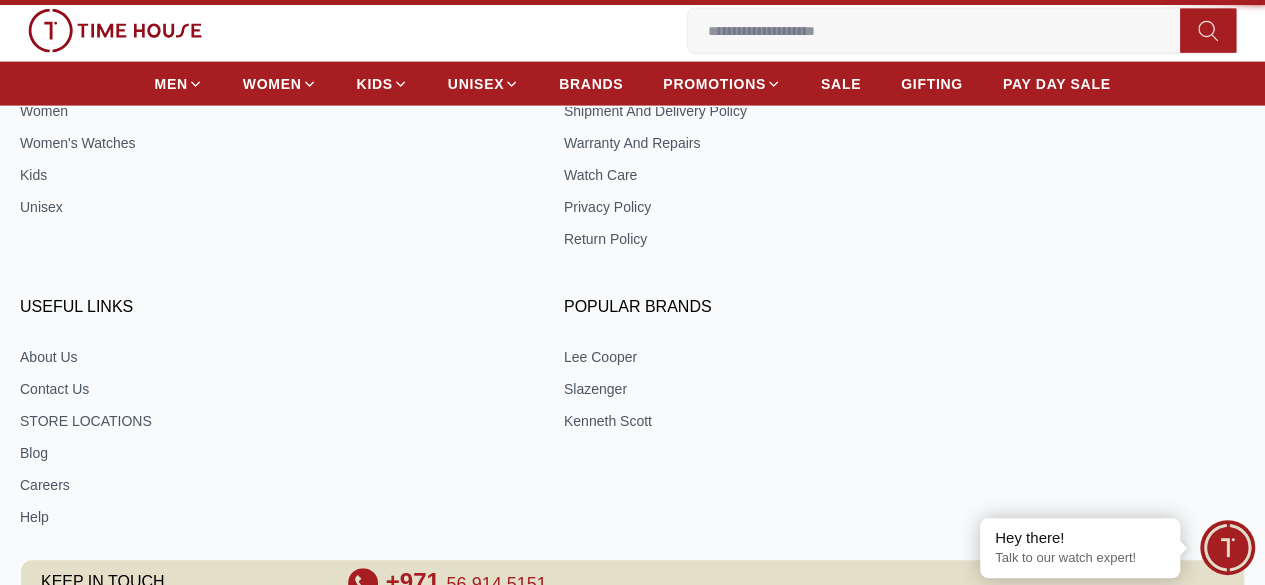 scroll, scrollTop: 0, scrollLeft: 0, axis: both 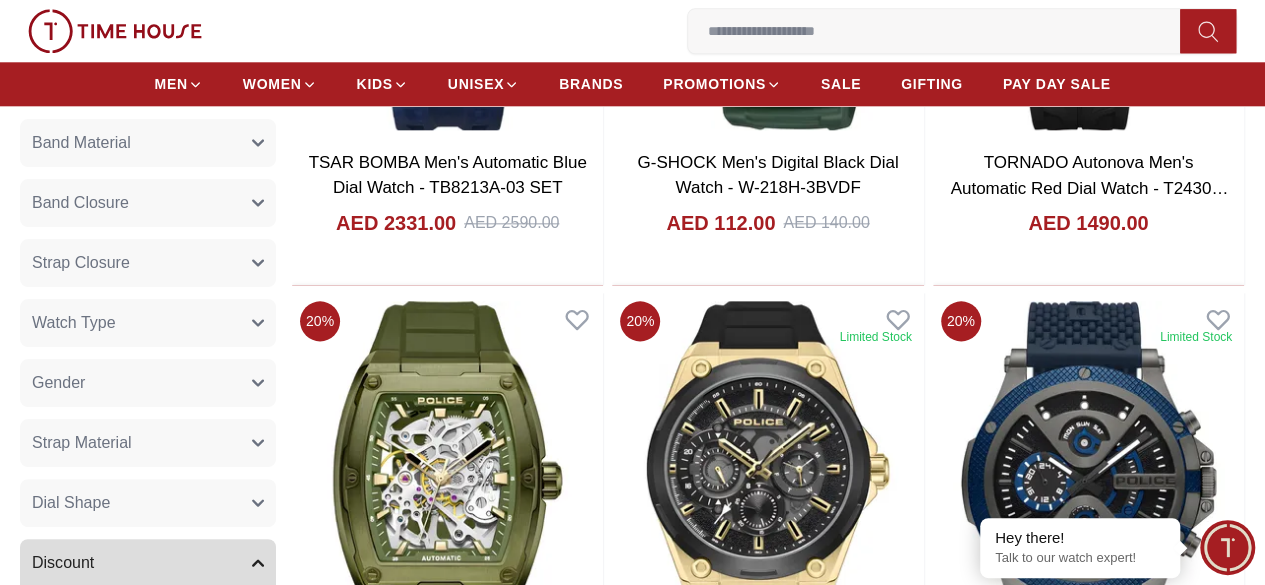 click 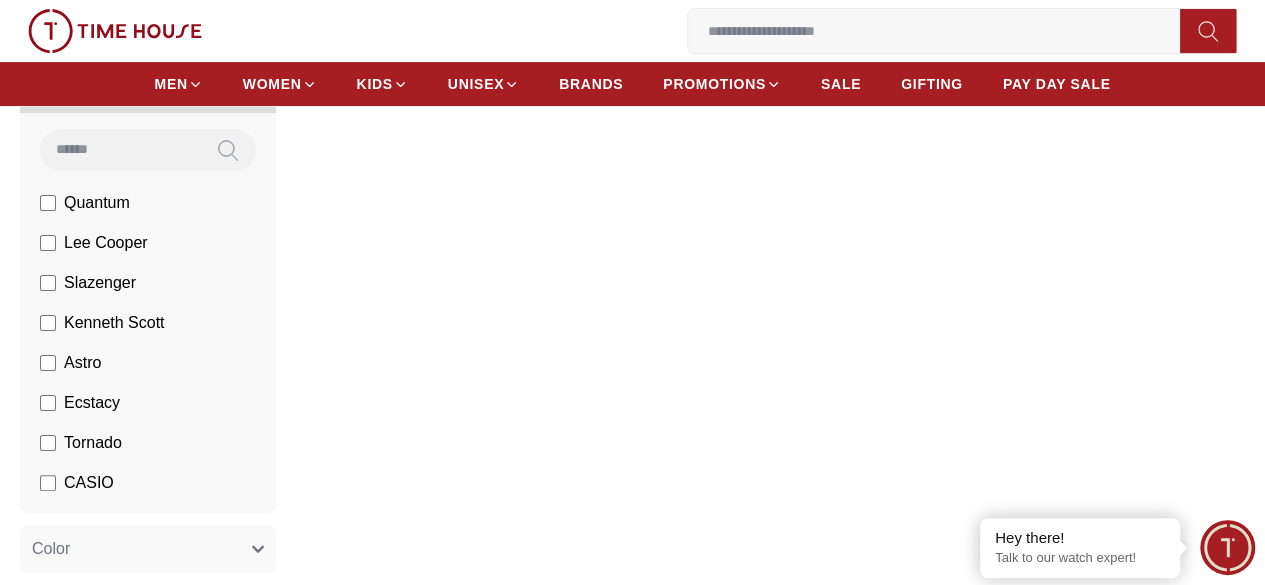 scroll, scrollTop: 0, scrollLeft: 0, axis: both 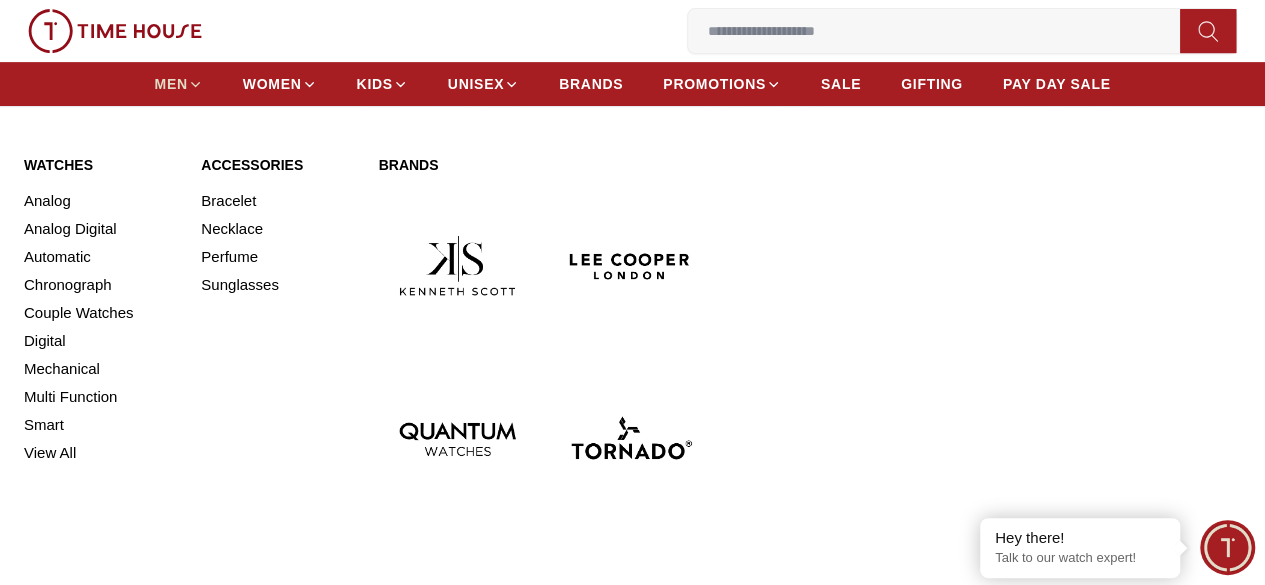 click 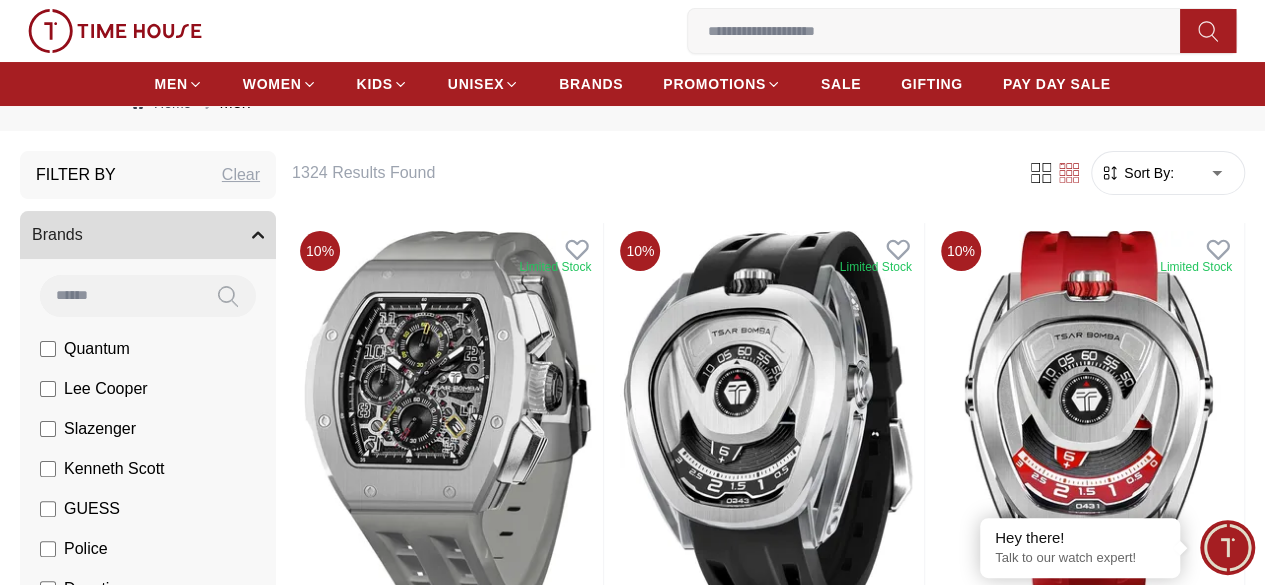 scroll, scrollTop: 100, scrollLeft: 0, axis: vertical 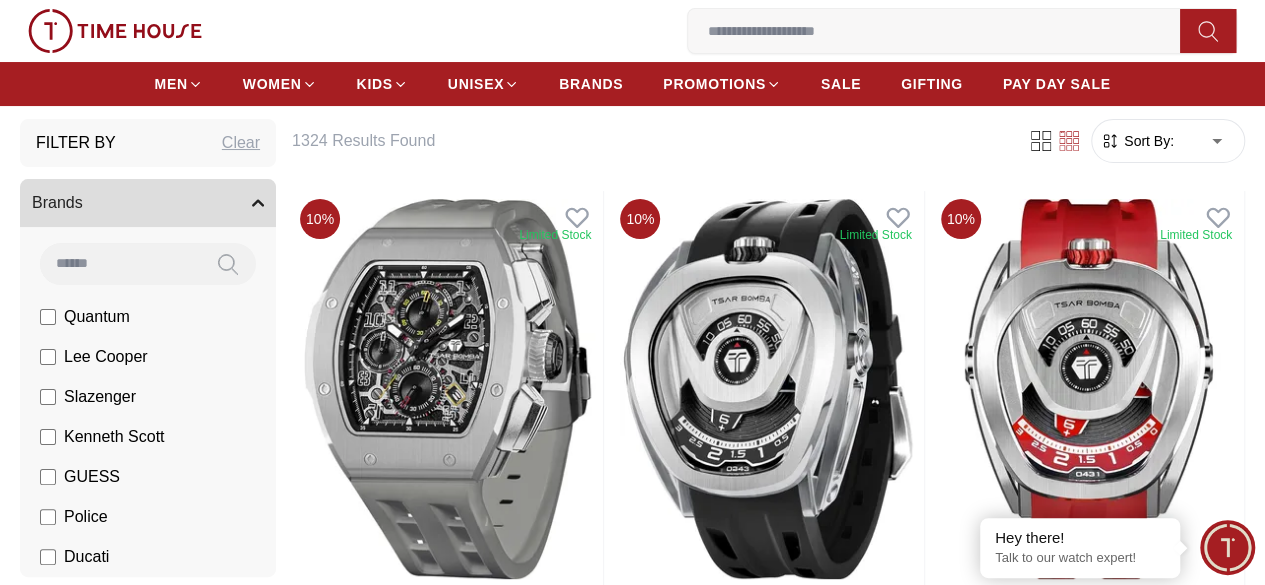 click on "Clear" at bounding box center [241, 143] 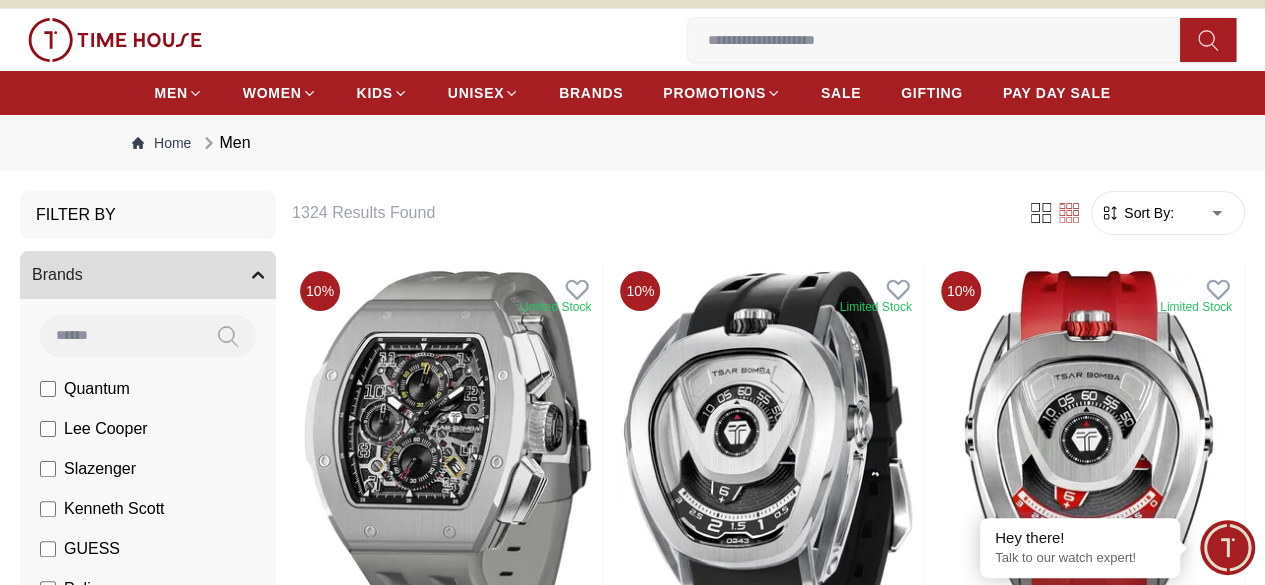 scroll, scrollTop: 0, scrollLeft: 0, axis: both 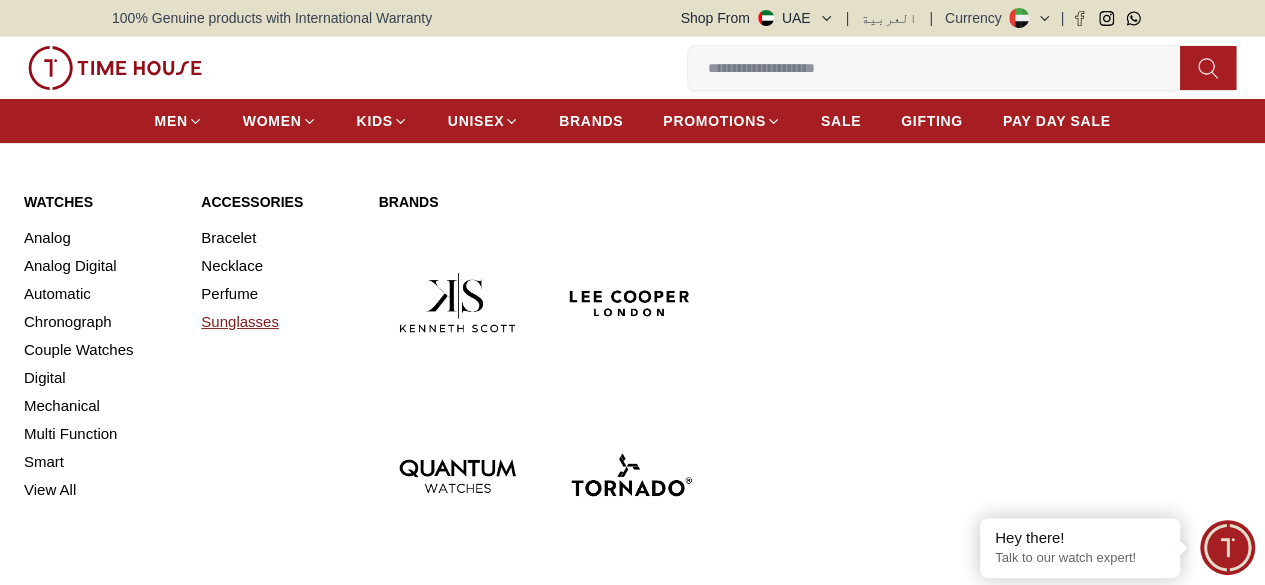 click on "Sunglasses" at bounding box center [277, 322] 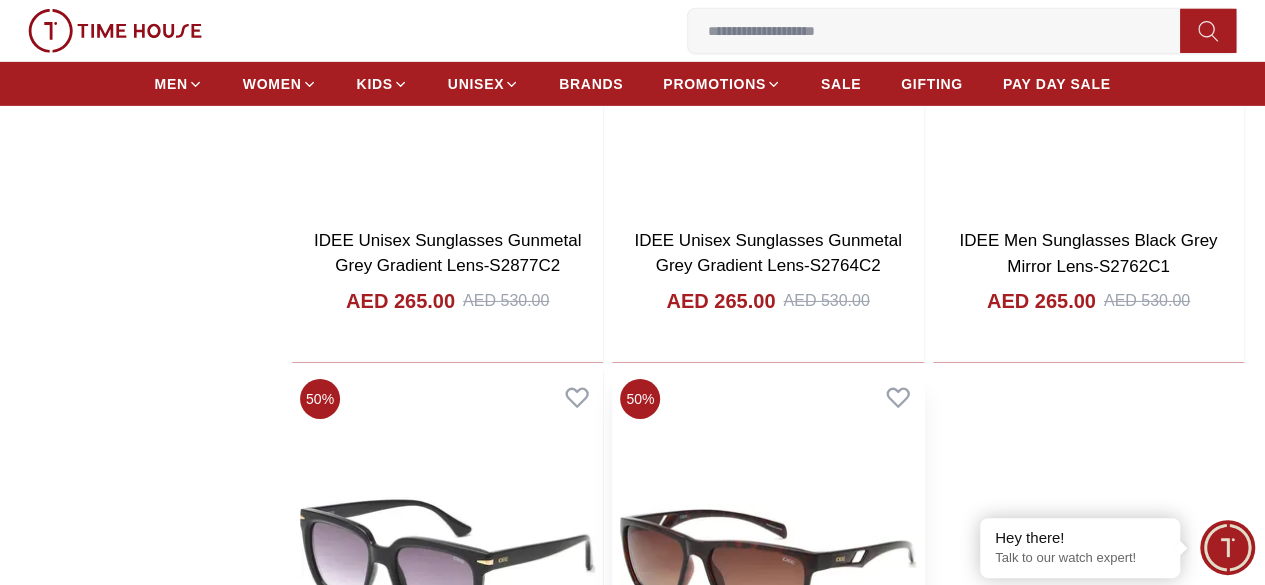 scroll, scrollTop: 3300, scrollLeft: 0, axis: vertical 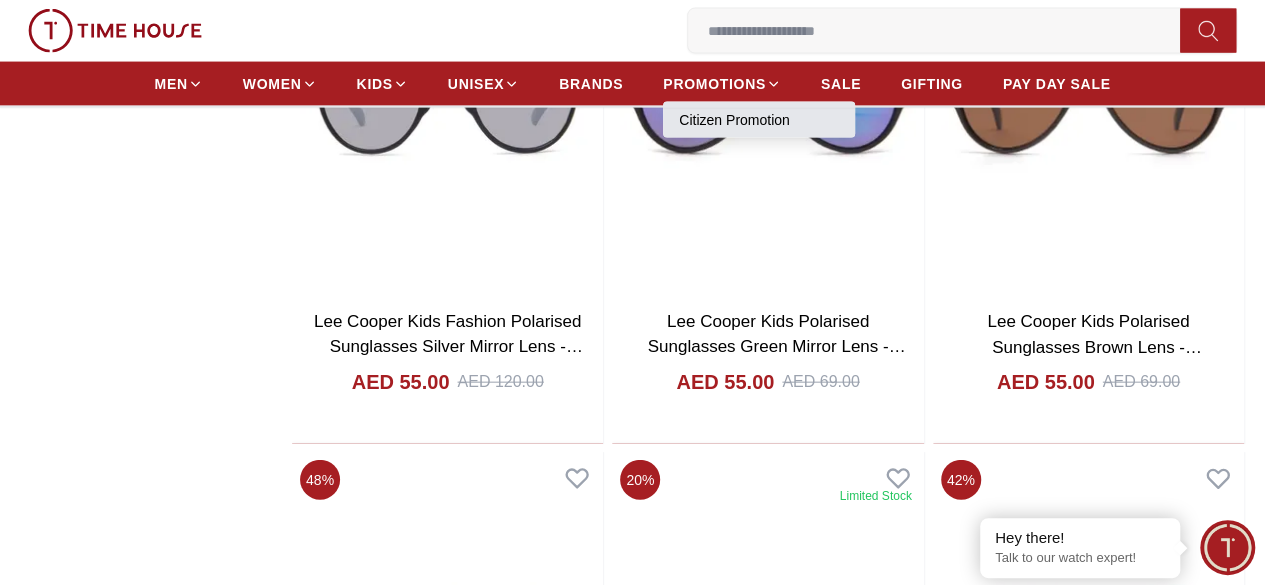 click on "Citizen Promotion" at bounding box center [759, 120] 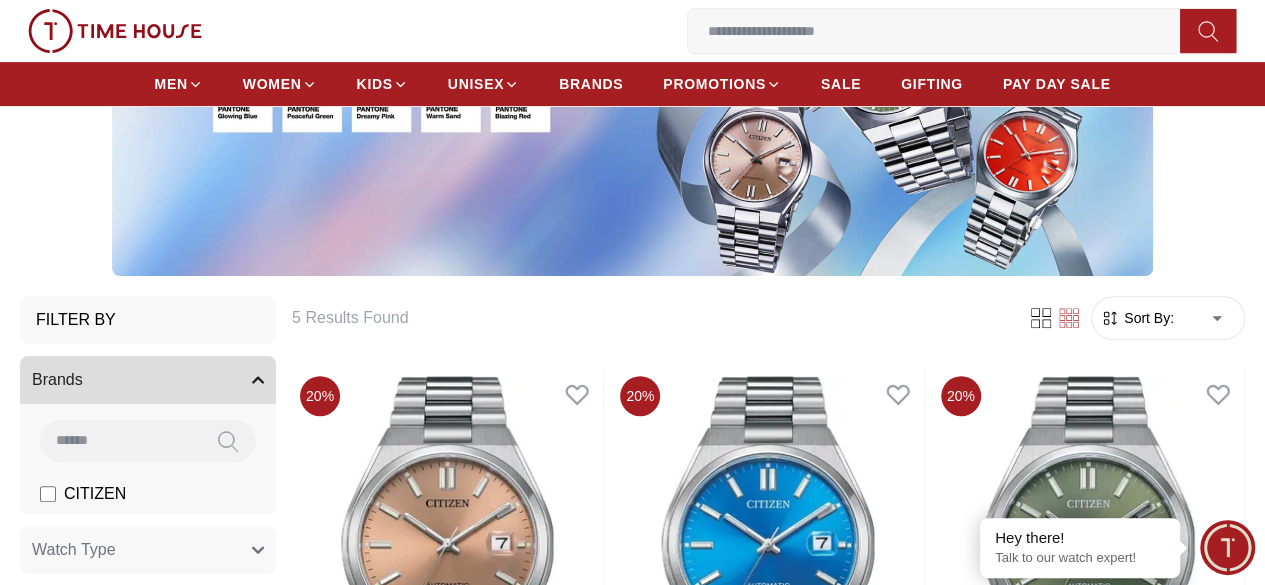 scroll, scrollTop: 300, scrollLeft: 0, axis: vertical 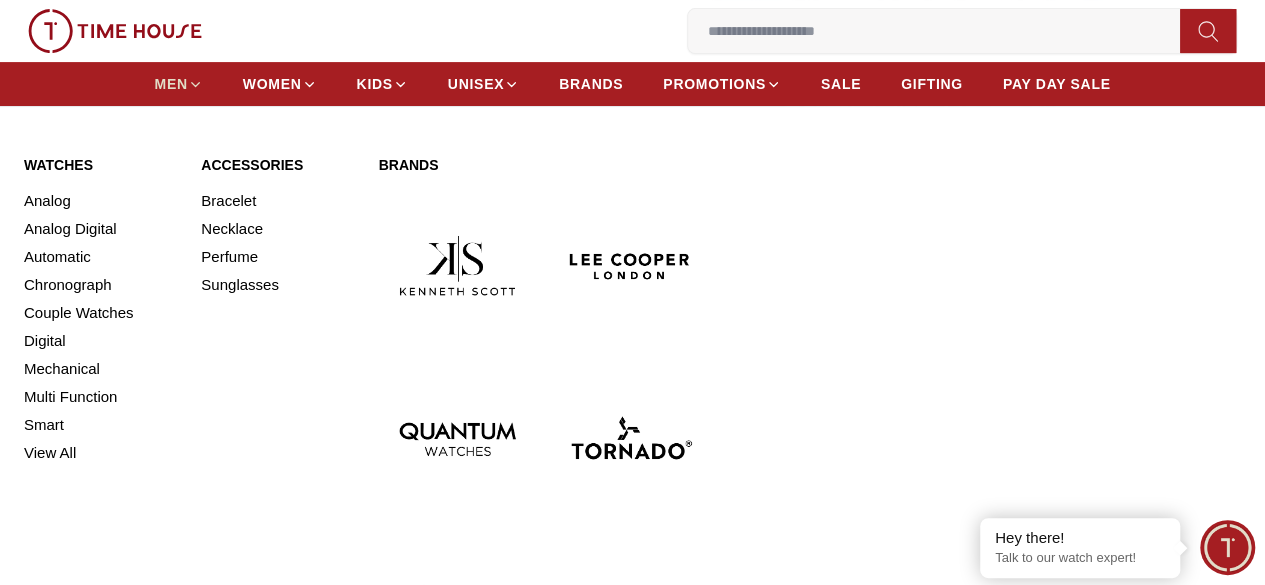 click on "MEN" at bounding box center [171, 84] 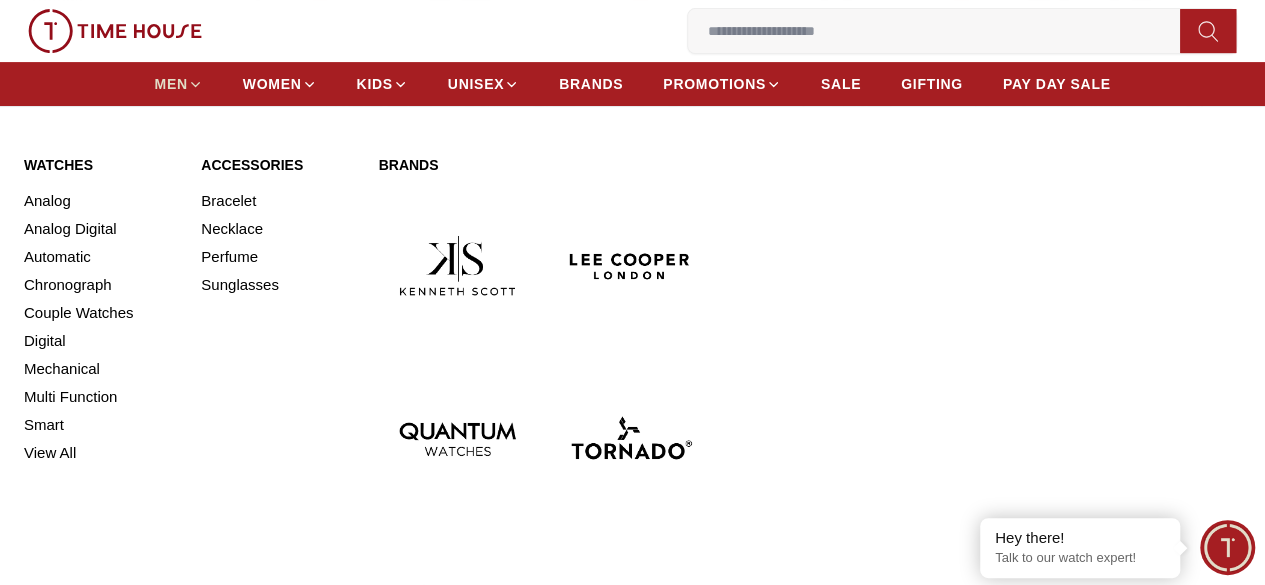 scroll, scrollTop: 0, scrollLeft: 0, axis: both 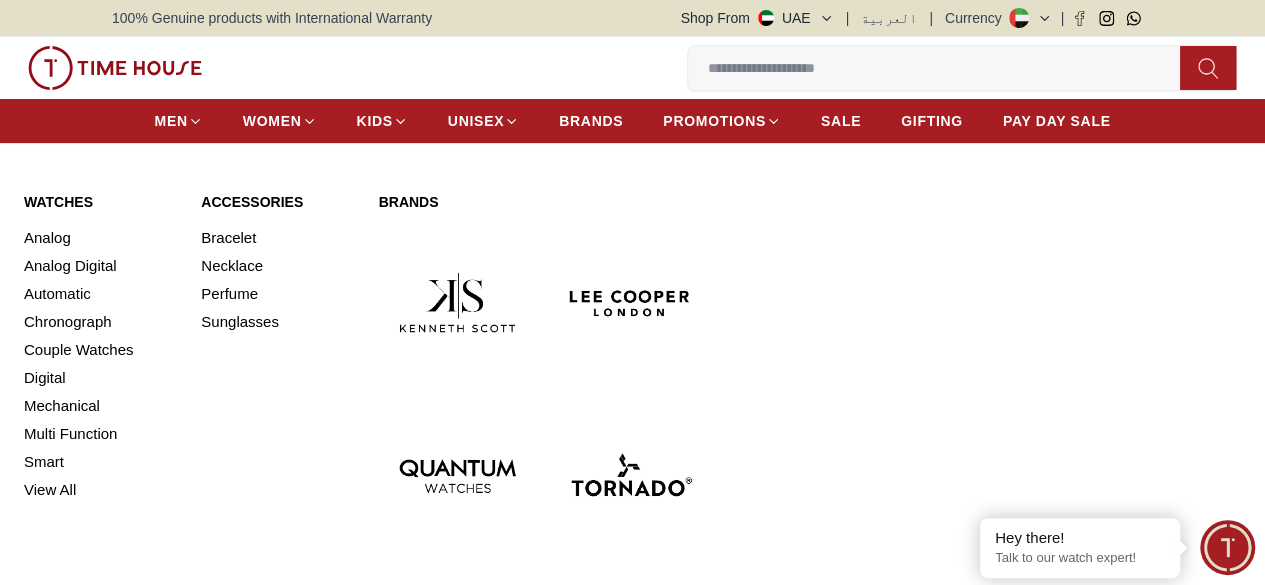 click on "Watches" at bounding box center [100, 202] 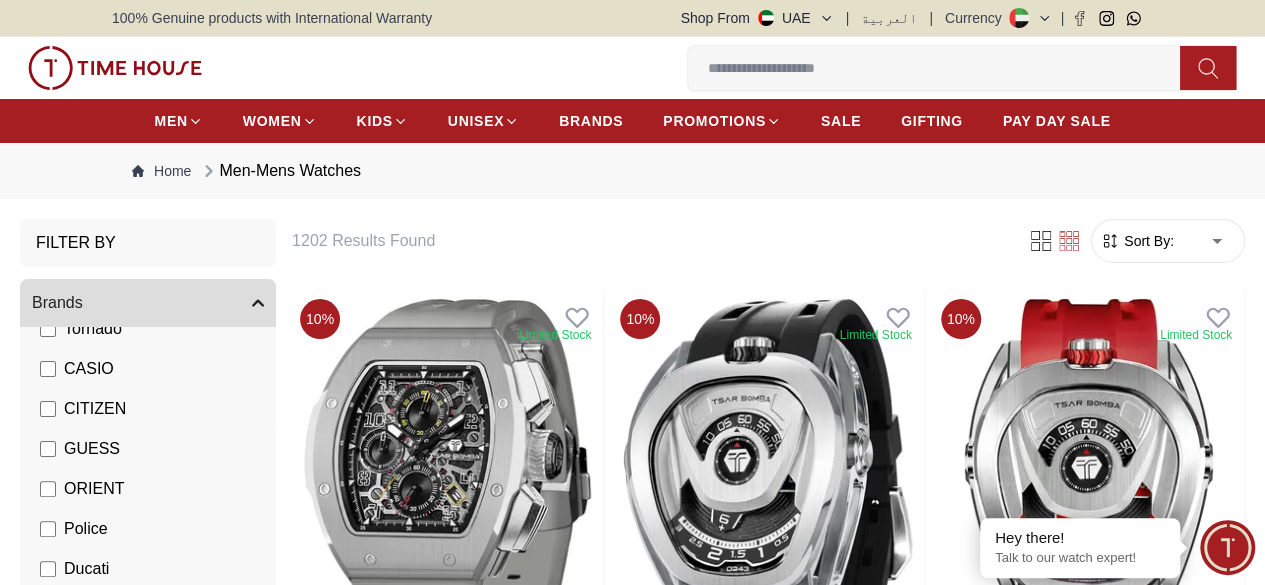 scroll, scrollTop: 350, scrollLeft: 0, axis: vertical 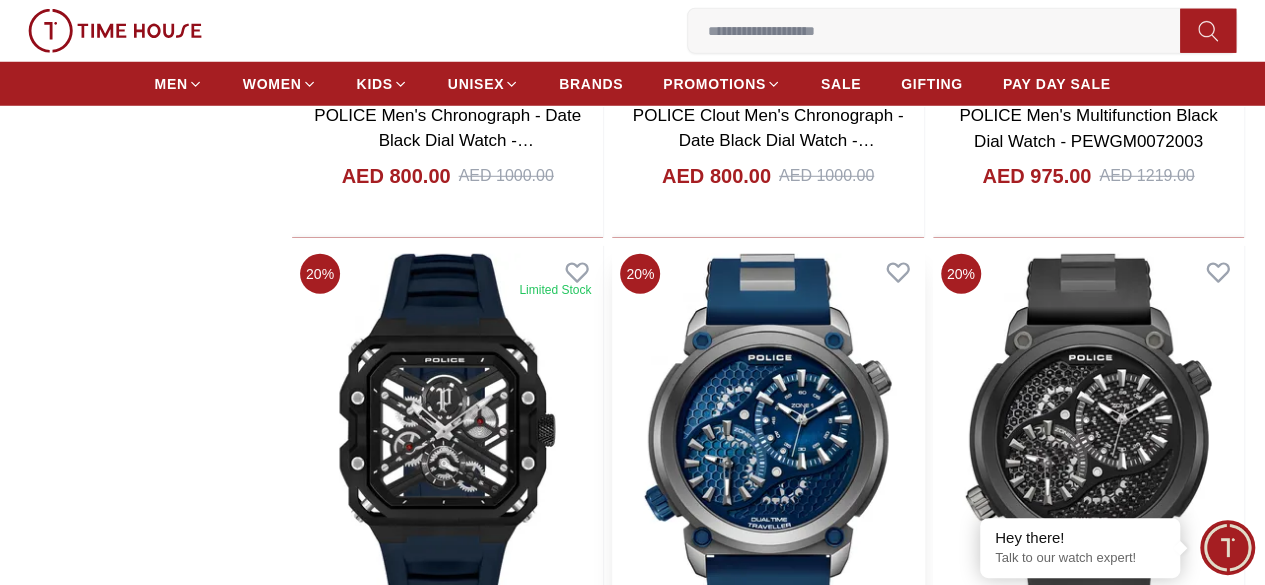 click at bounding box center [767, 444] 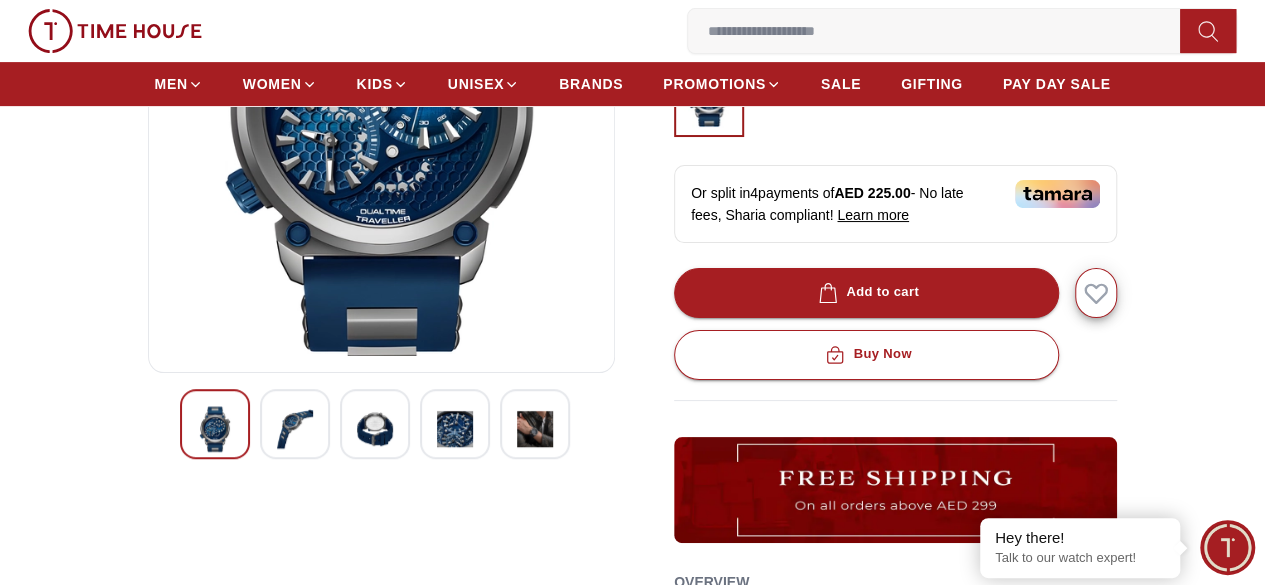 scroll, scrollTop: 400, scrollLeft: 0, axis: vertical 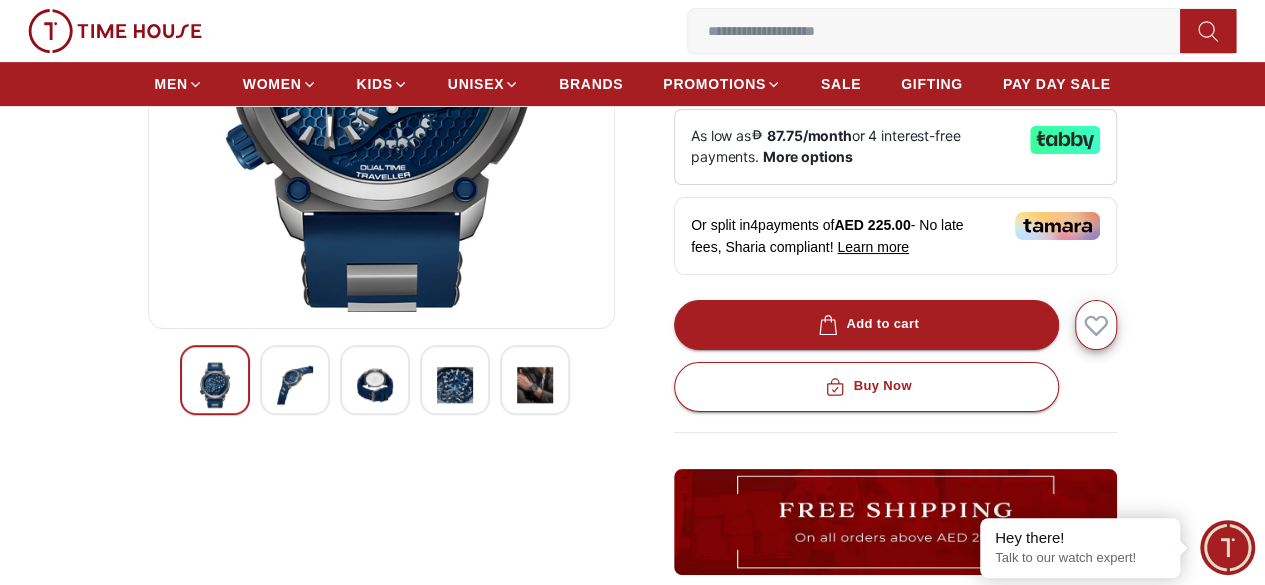 click at bounding box center [535, 385] 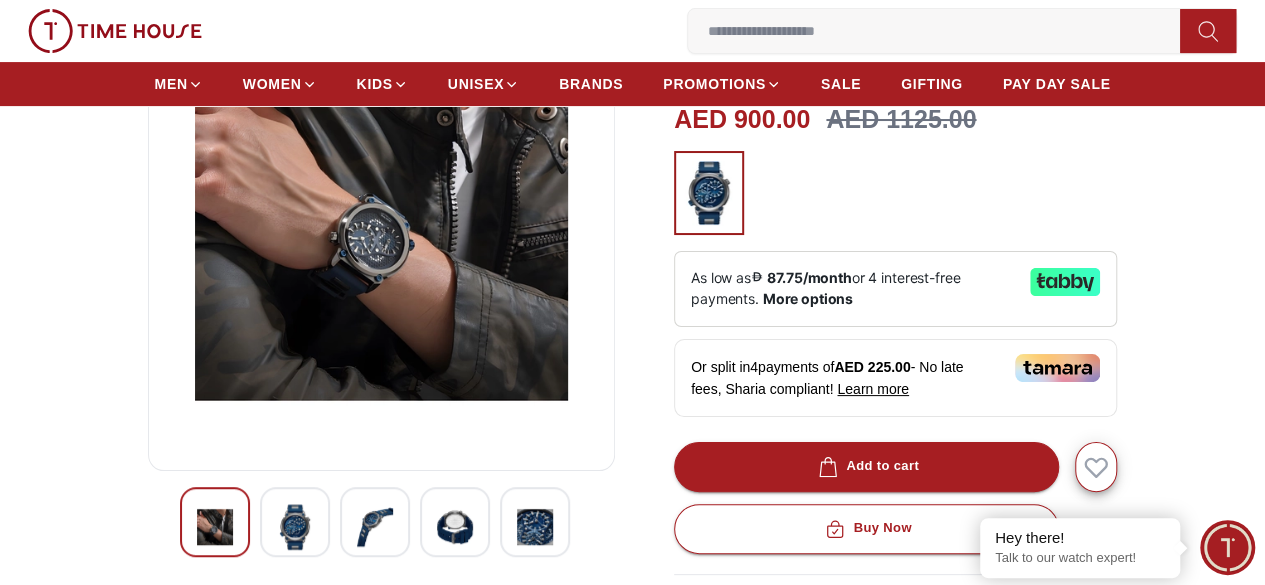 scroll, scrollTop: 300, scrollLeft: 0, axis: vertical 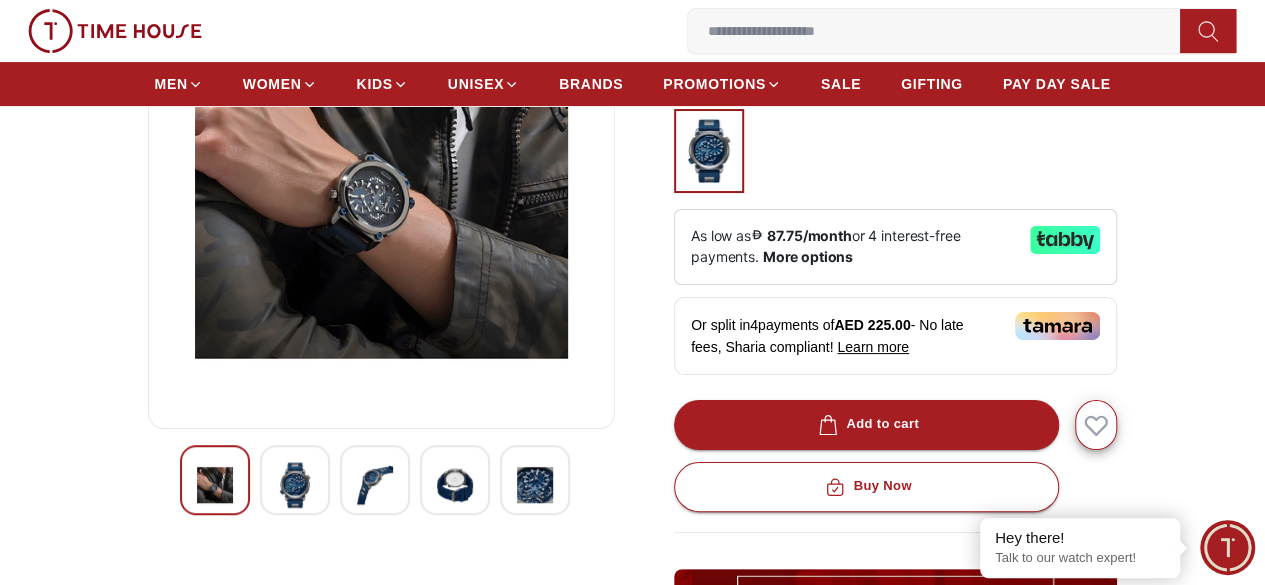 click at bounding box center (455, 485) 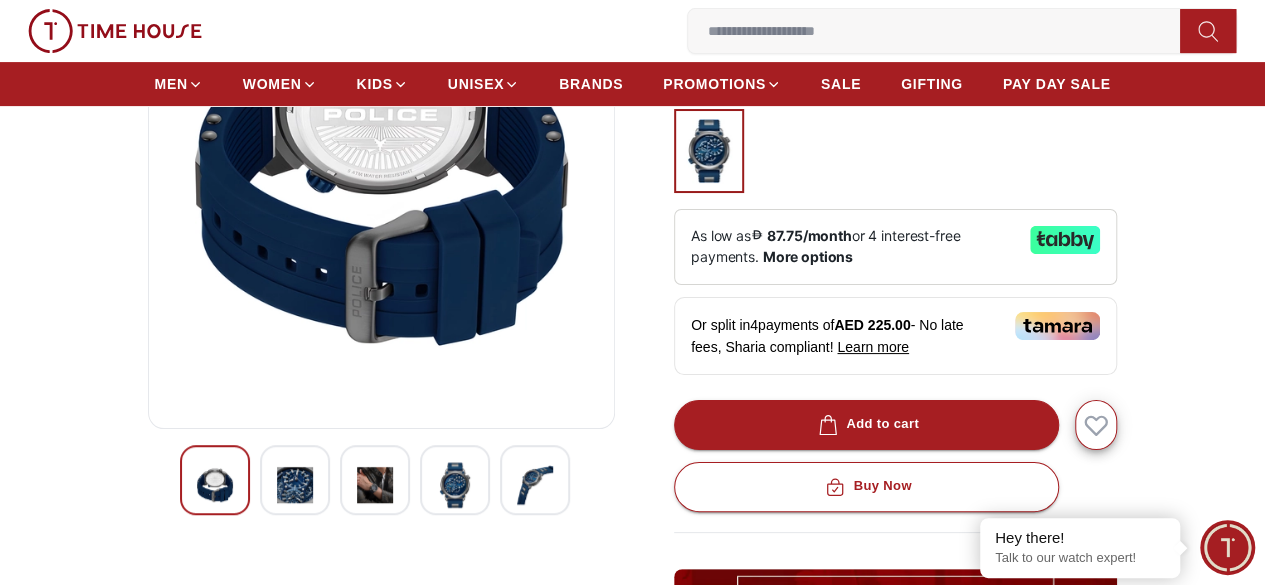 click at bounding box center (375, 485) 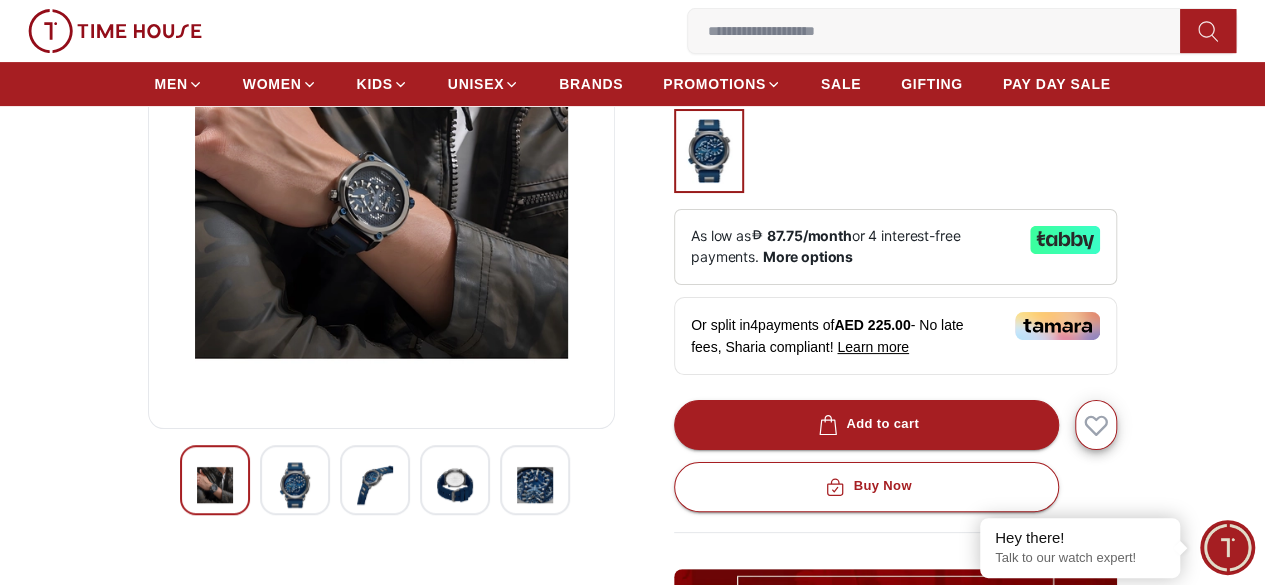click at bounding box center (295, 485) 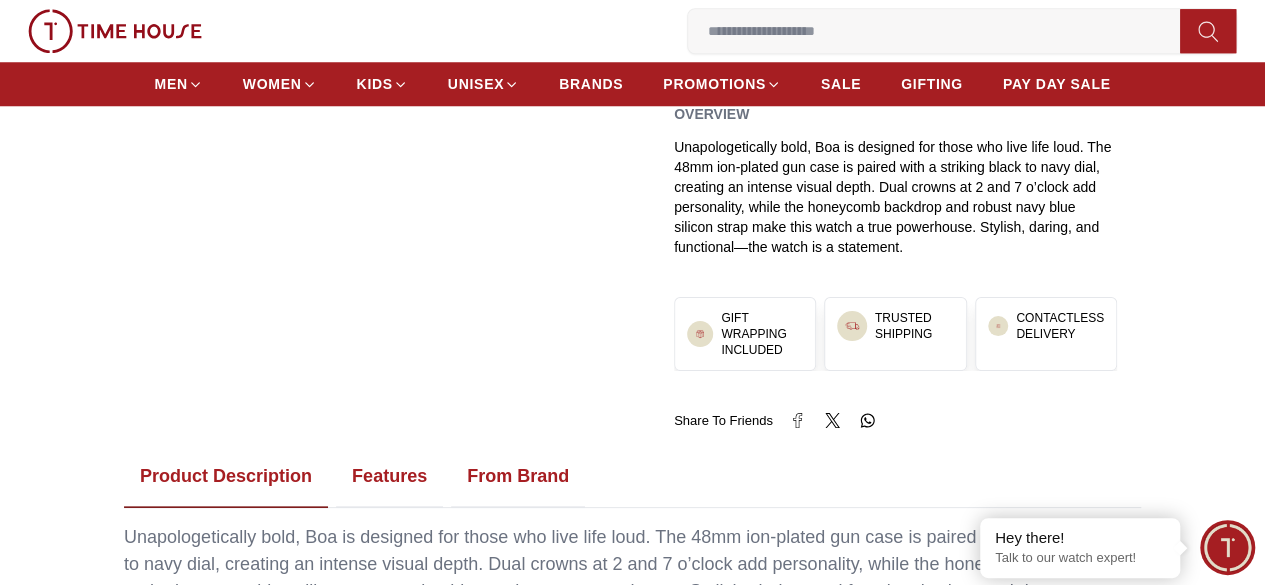 scroll, scrollTop: 400, scrollLeft: 0, axis: vertical 